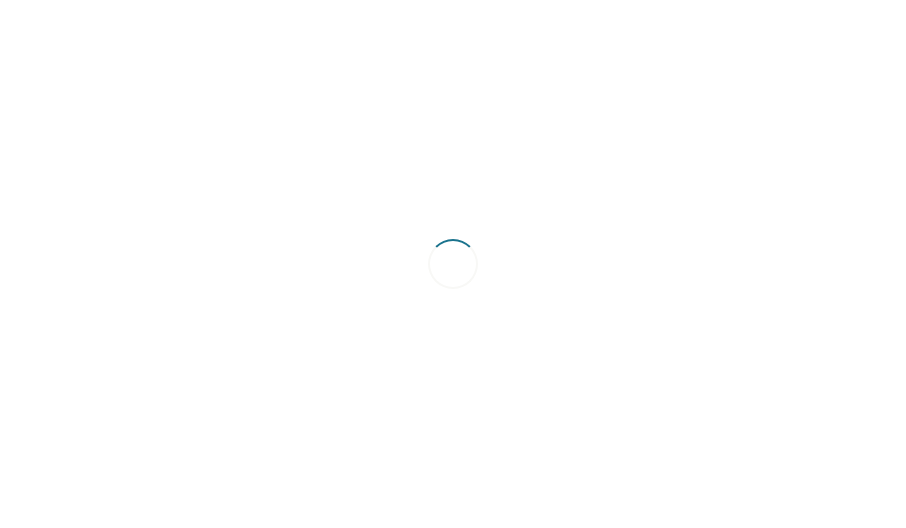 scroll, scrollTop: 0, scrollLeft: 0, axis: both 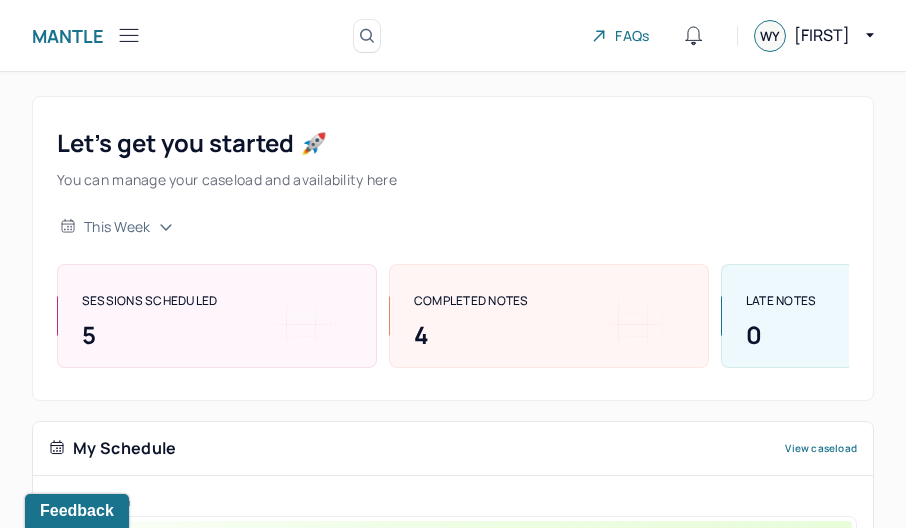 click 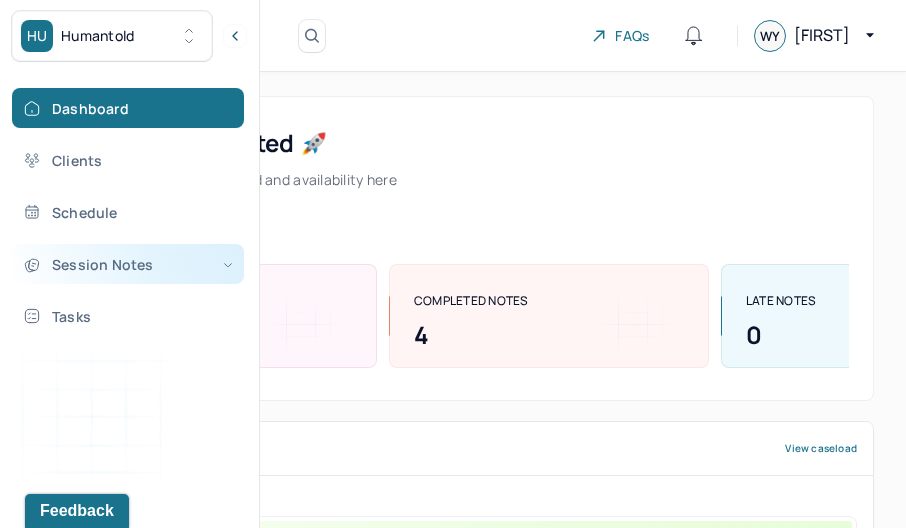 click on "Session Notes" at bounding box center (128, 264) 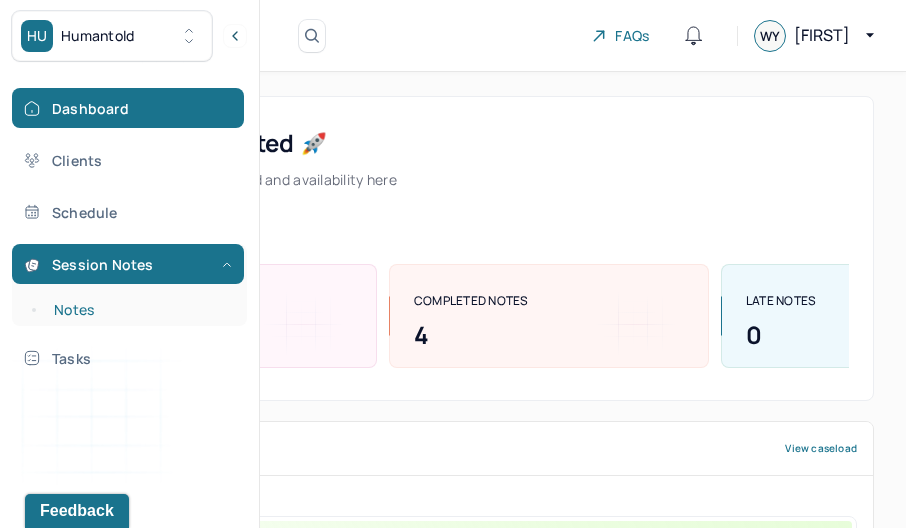 click on "Notes" at bounding box center [139, 310] 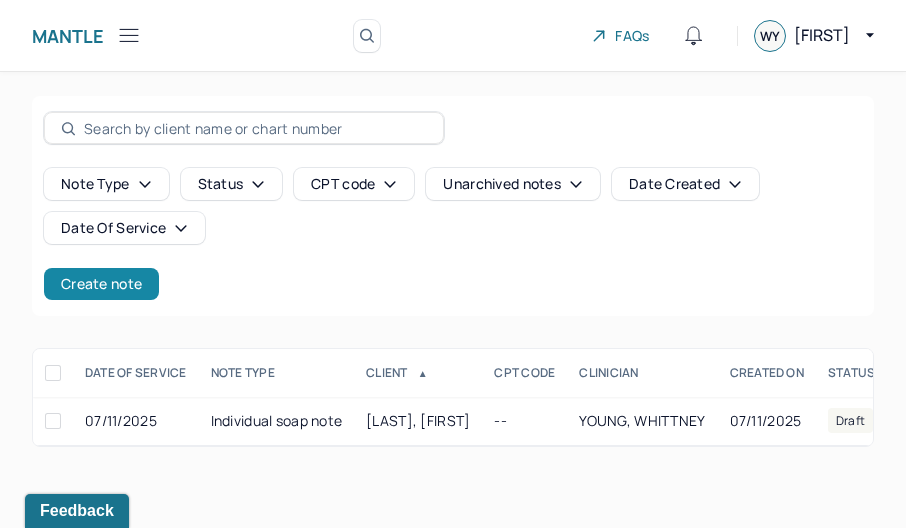 click on "Create note" at bounding box center [101, 284] 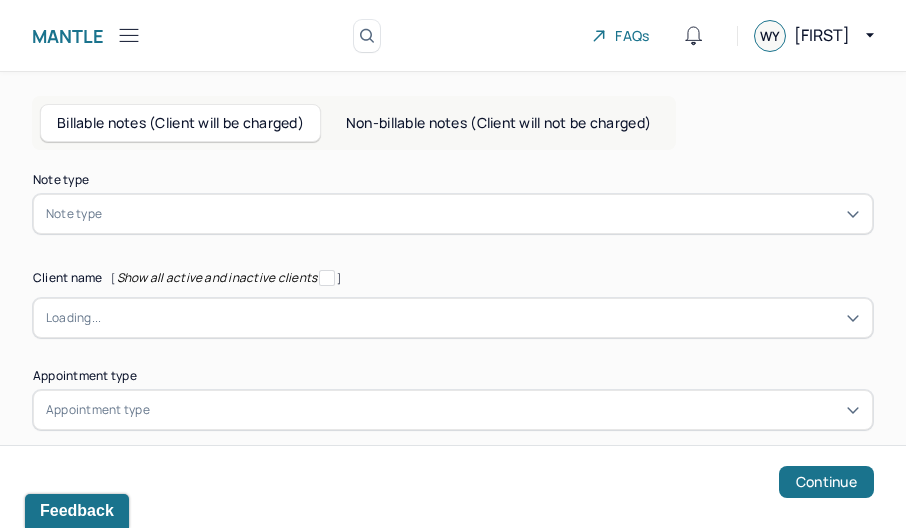 scroll, scrollTop: 19, scrollLeft: 0, axis: vertical 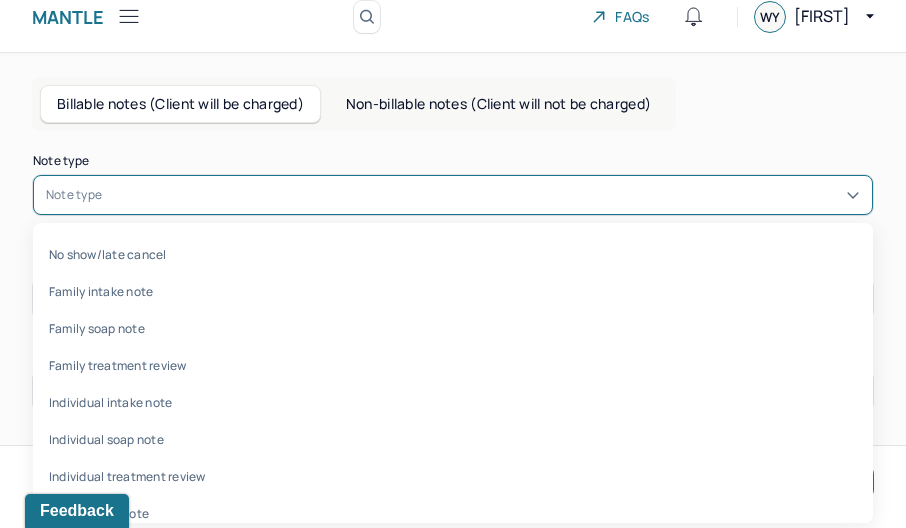 click on "Note type" at bounding box center [453, 195] 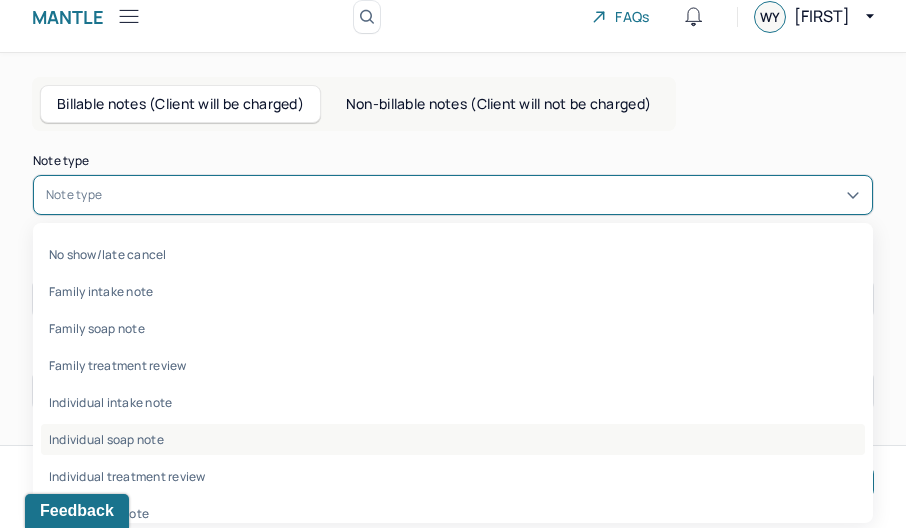 click on "Individual soap note" at bounding box center (453, 439) 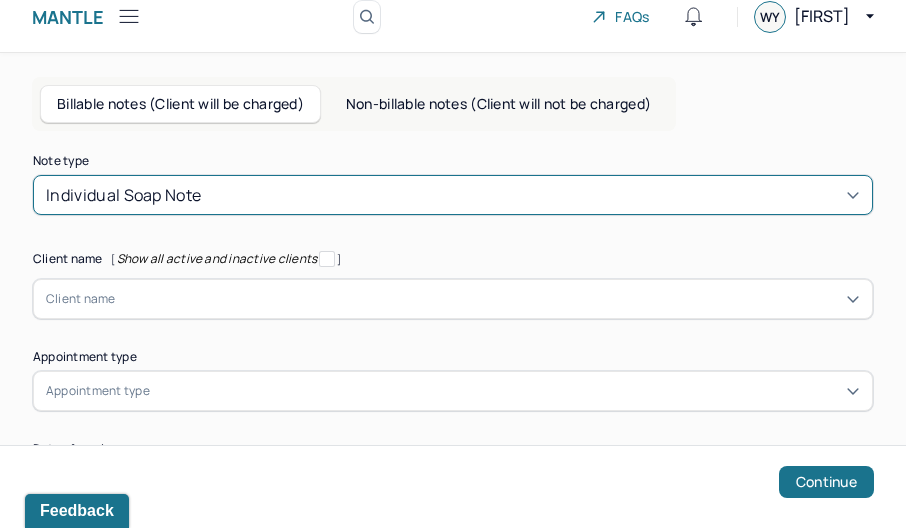 click on "Client name" at bounding box center (453, 299) 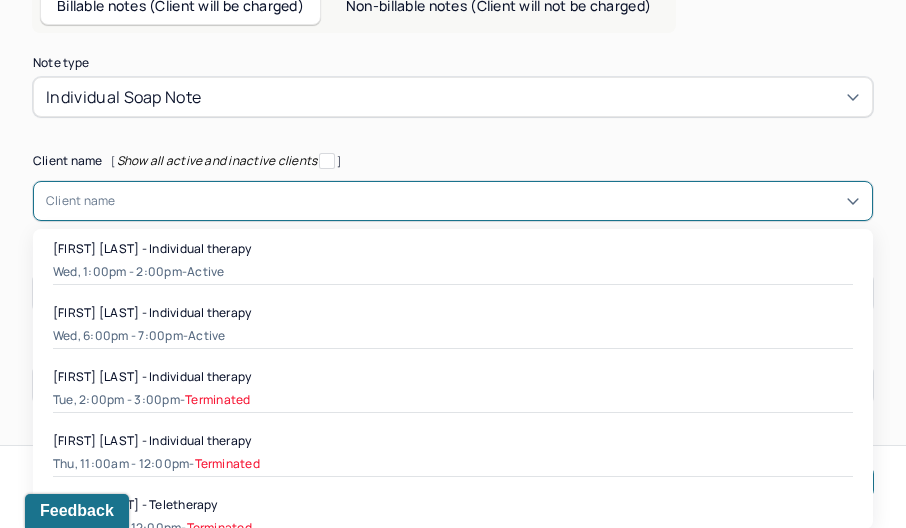 scroll, scrollTop: 127, scrollLeft: 0, axis: vertical 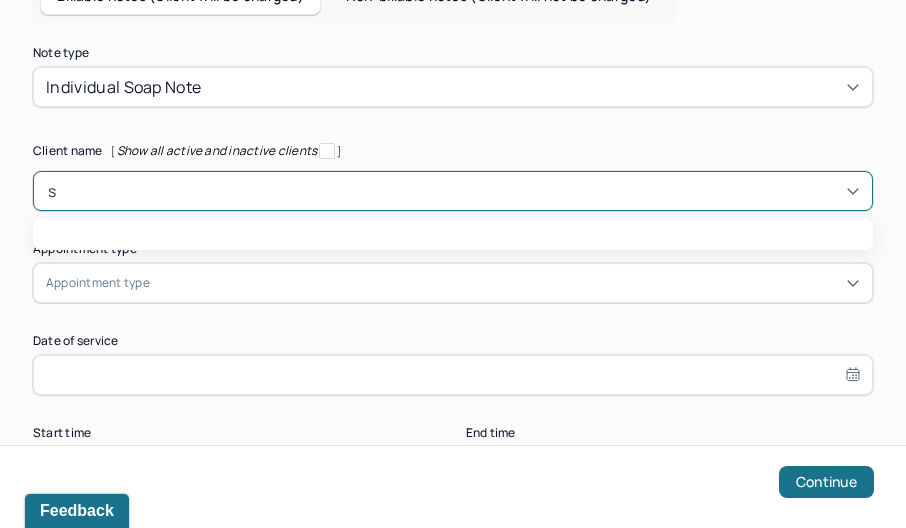 type on "sh" 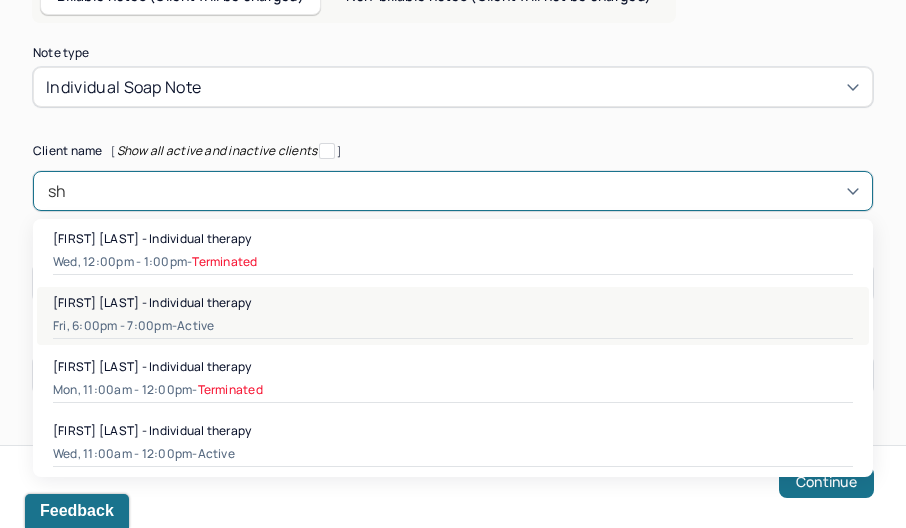 click on "[FIRST] [LAST] - Individual therapy" at bounding box center [453, 302] 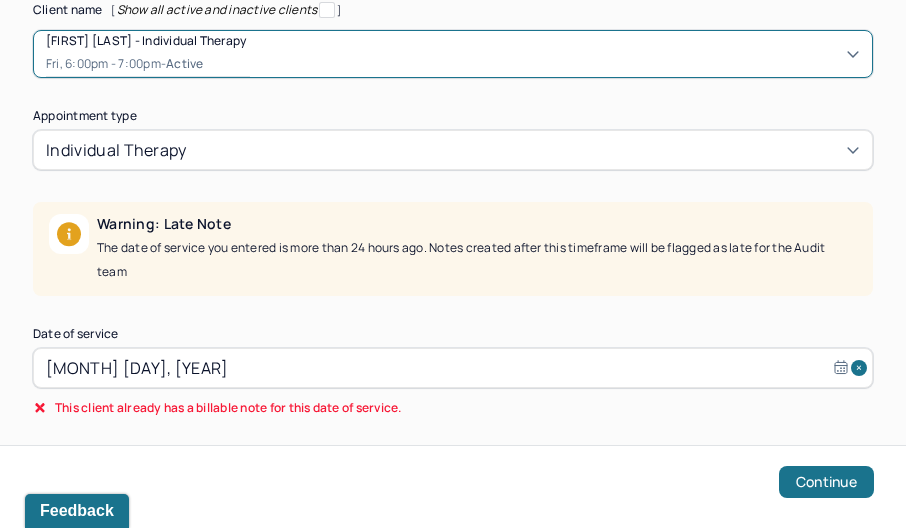 scroll, scrollTop: 314, scrollLeft: 0, axis: vertical 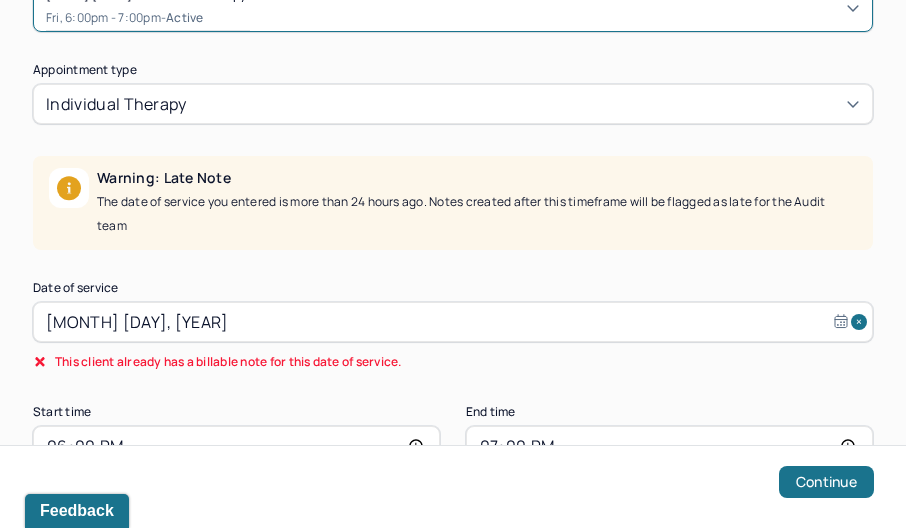 click on "[MONTH] [DAY], [YEAR]" at bounding box center [453, 322] 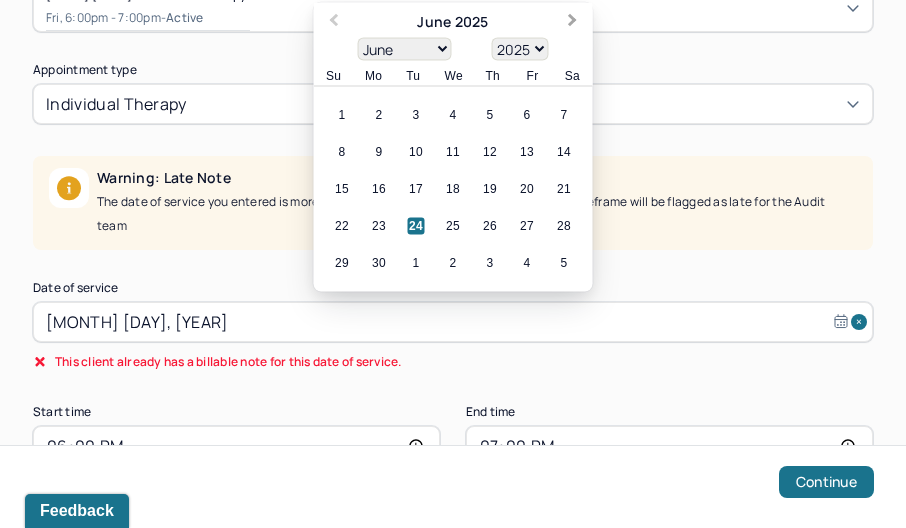 click on "Next Month" at bounding box center [575, 24] 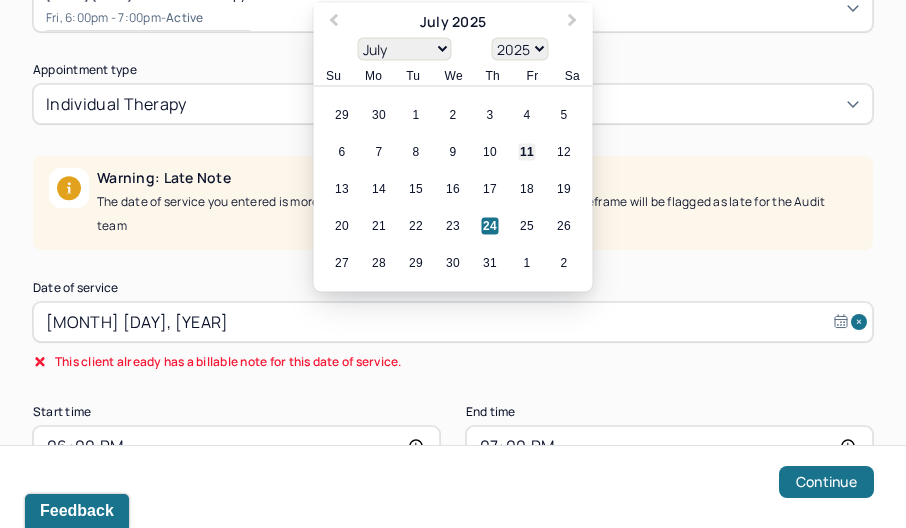 click on "11" at bounding box center (527, 152) 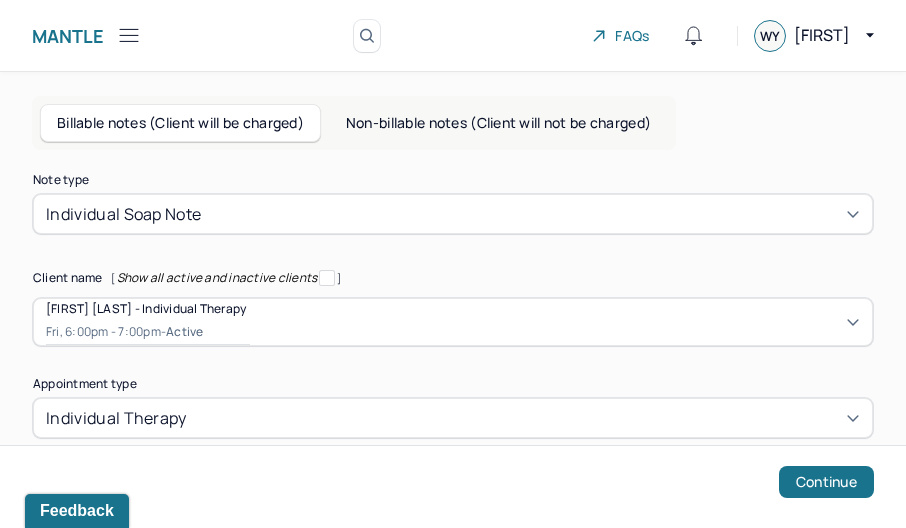 scroll, scrollTop: 159, scrollLeft: 0, axis: vertical 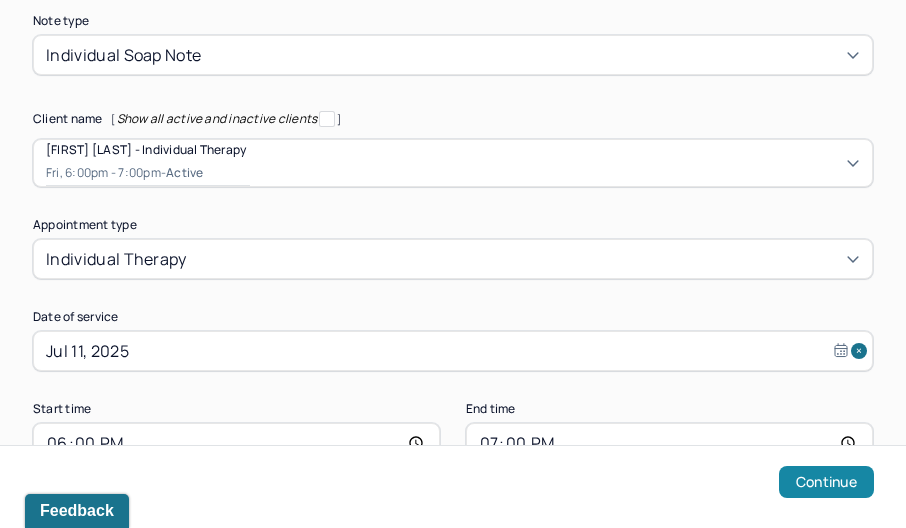 click on "Continue" at bounding box center [826, 482] 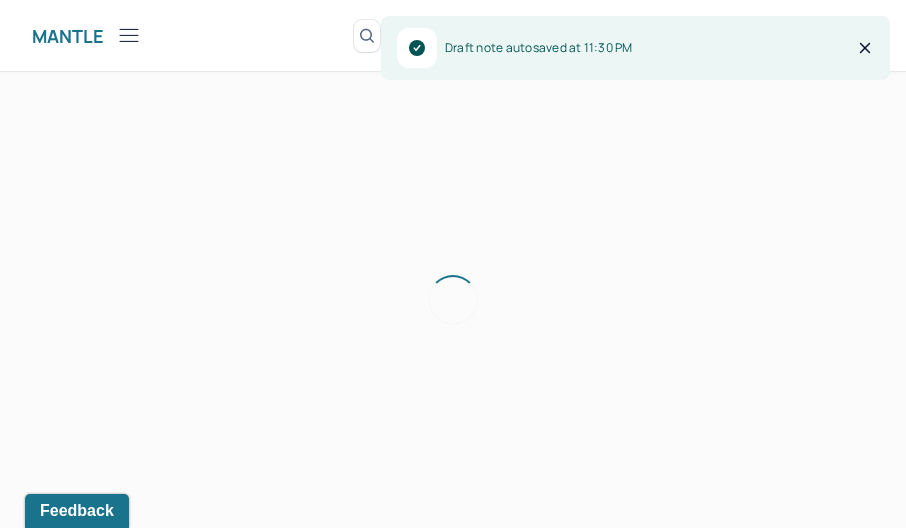 scroll, scrollTop: 0, scrollLeft: 0, axis: both 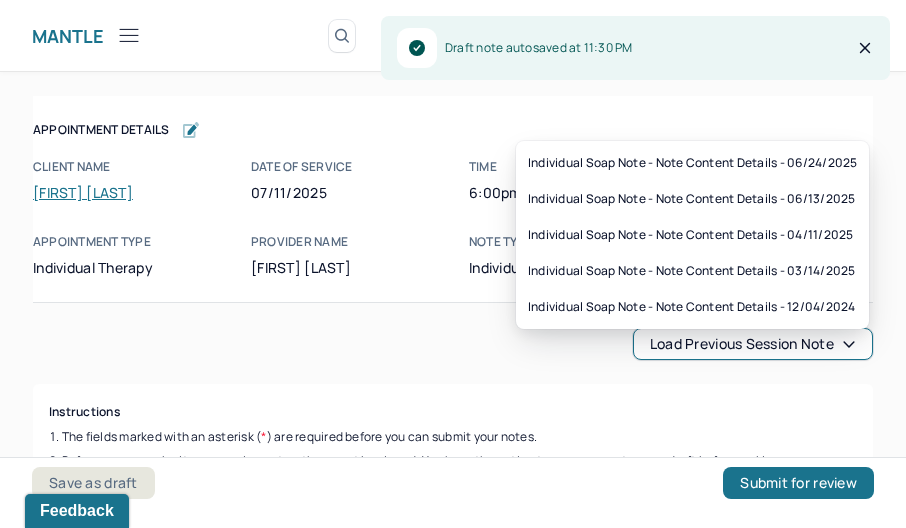click on "Load previous session note" at bounding box center [753, 344] 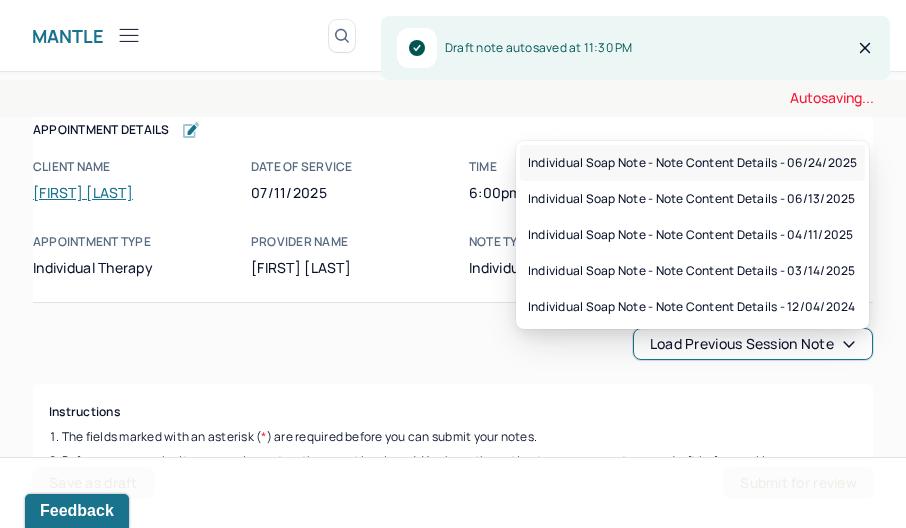 click on "Individual soap note   - Note content Details -   06/24/2025" at bounding box center (692, 163) 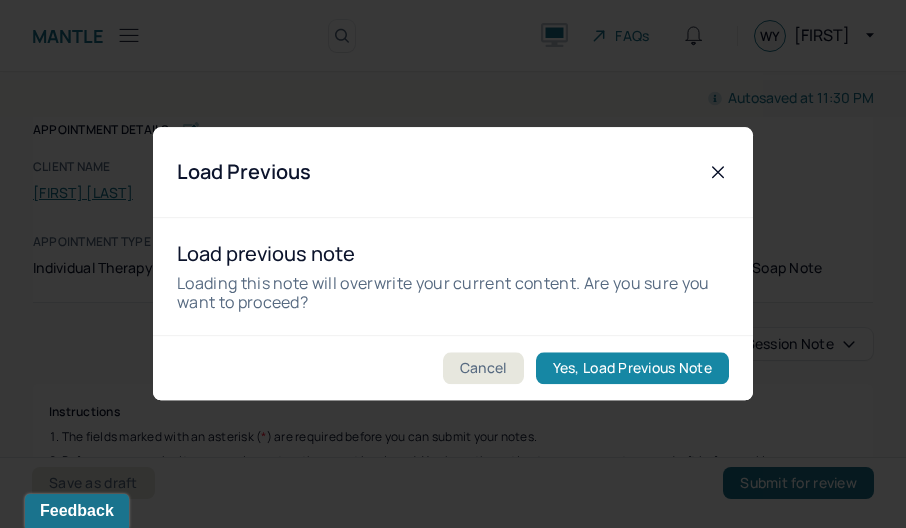 click on "Yes, Load Previous Note" at bounding box center (632, 369) 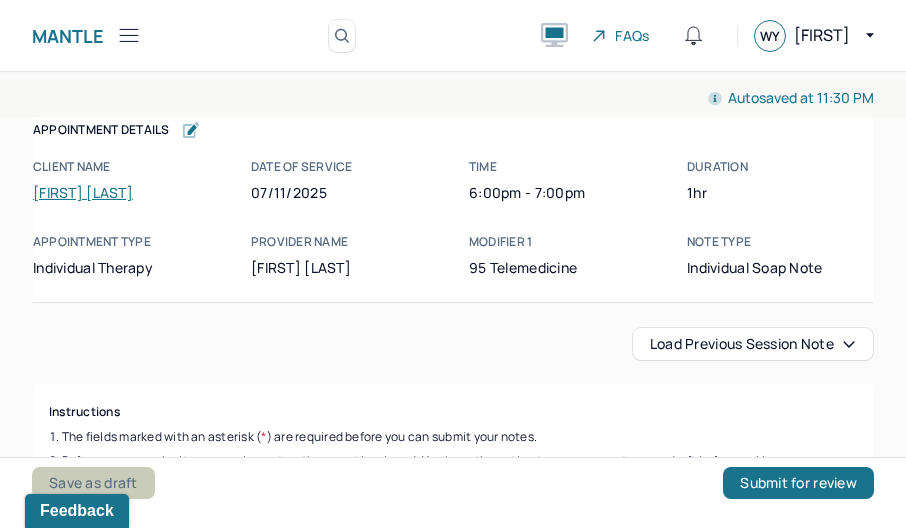 click on "Save as draft" at bounding box center [93, 483] 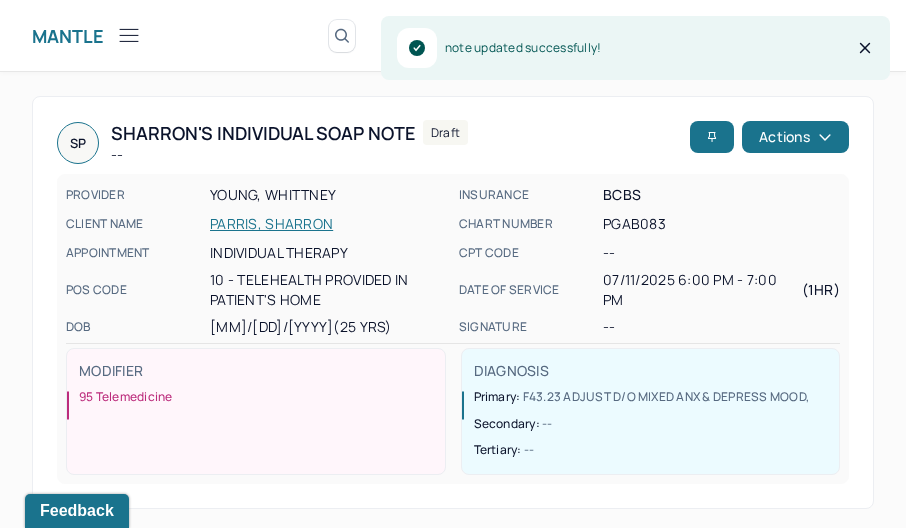 click on "Mantle     Note   Search by client name, chart number     FAQs     WY [LAST]" at bounding box center [453, 36] 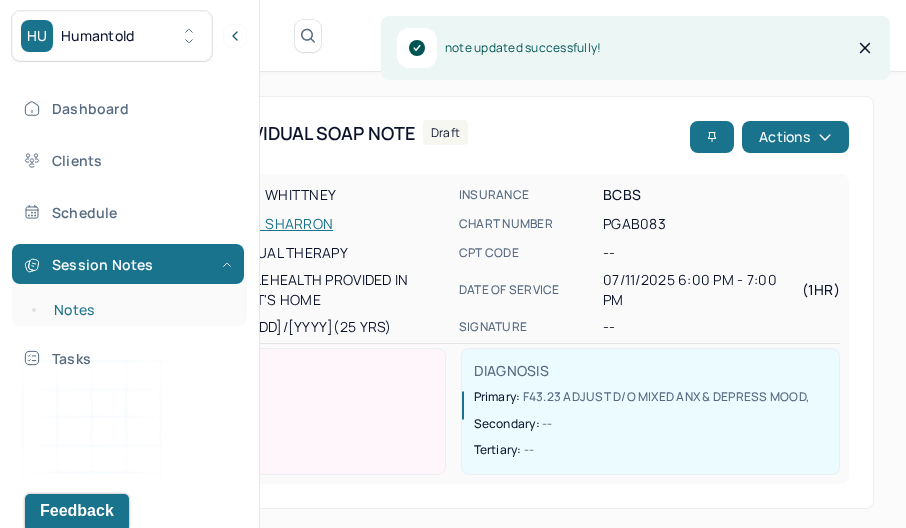 click on "Notes" at bounding box center (139, 310) 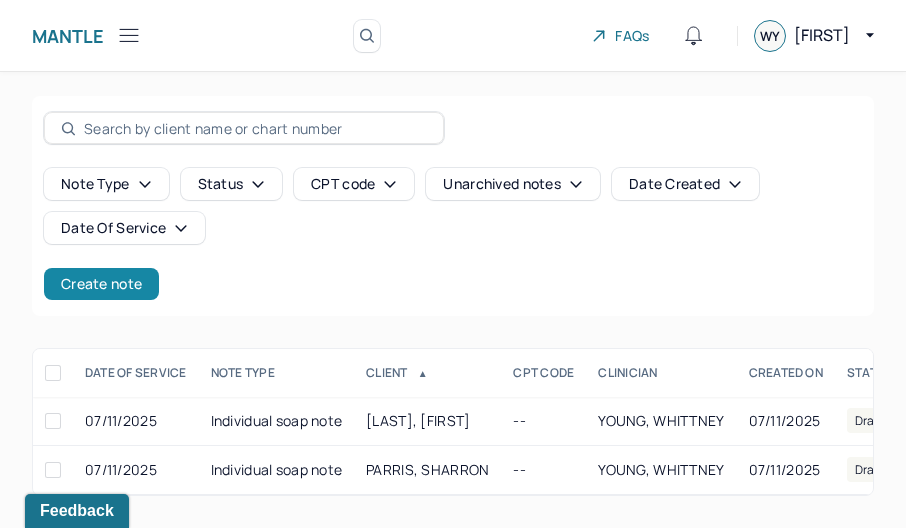 click on "Create note" at bounding box center (101, 284) 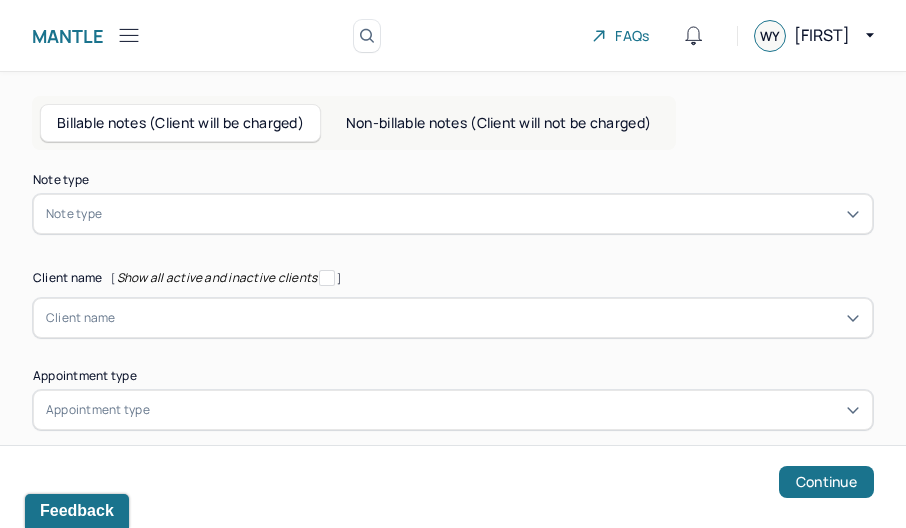 click on "Note type" at bounding box center (453, 214) 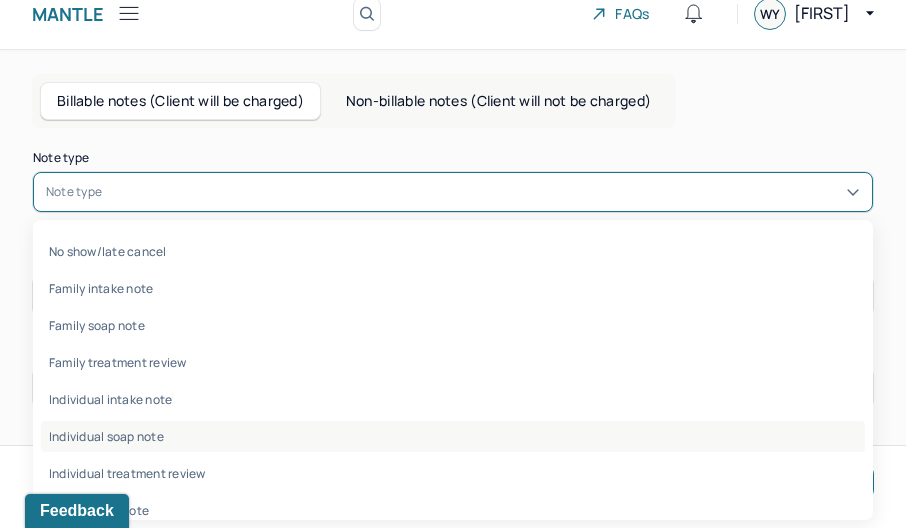 scroll, scrollTop: 23, scrollLeft: 0, axis: vertical 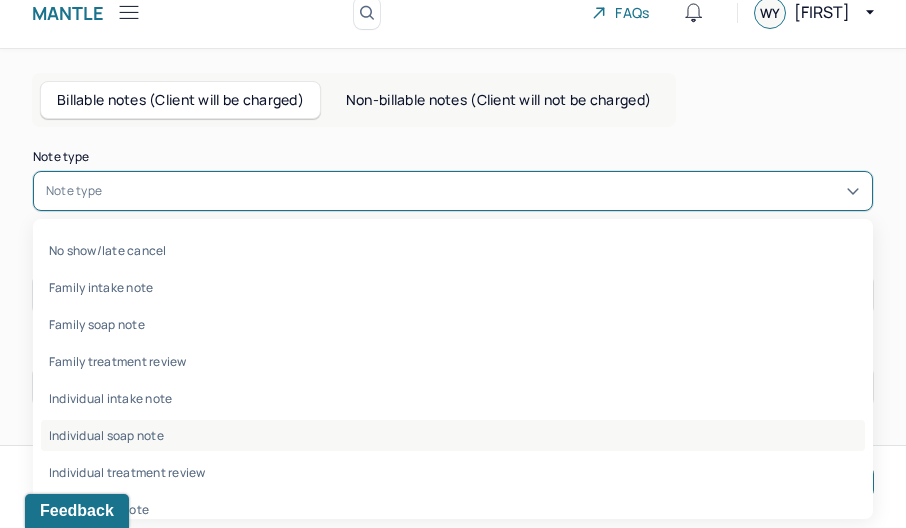 click on "Individual soap note" at bounding box center (453, 435) 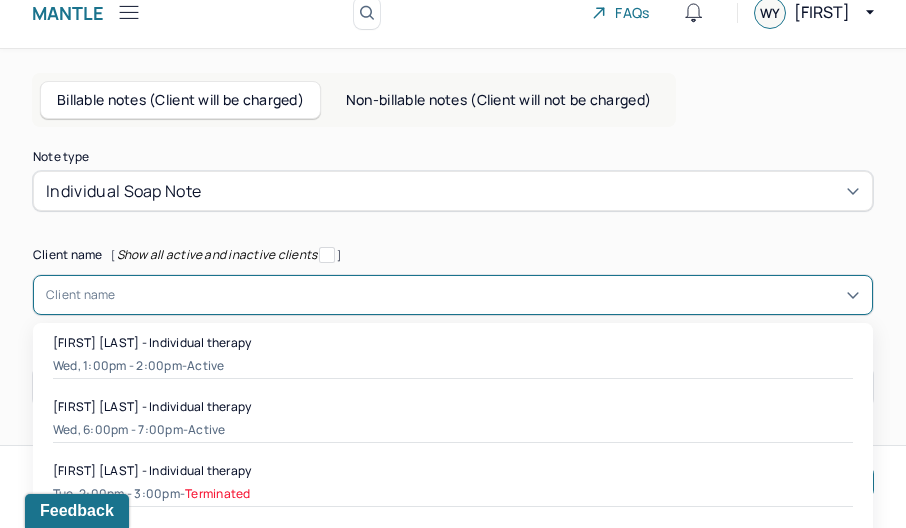 click on "[object Object], 1 of 22. 22 results available. Use Up and Down to choose options, press Enter to select the currently focused option, press Escape to exit the menu, press Tab to select the option and exit the menu. Client name [FIRST] [LAST] - Individual therapy Wed, 1:00pm - 2:00pm  -  active [FIRST] [LAST] - Individual therapy Wed, 6:00pm - 7:00pm  -  active [FIRST] [LAST] - Individual therapy Tue, 2:00pm - 3:00pm  -  Terminated [FIRST] [LAST] - Individual therapy Thu, 11:00am - 12:00pm  -  Terminated [FIRST] [LAST] - Teletherapy Fri, 11:00am - 12:00pm  -  Terminated [FIRST] [LAST] - Individual therapy Tue, 5:00pm - 6:00pm  -  Terminated [FIRST] [LAST] - Individual therapy Mon, 1:00pm - 2:00pm  -  active [FIRST] [LAST] - Individual therapy Thu, 12:00pm - 1:00pm  -  Terminated [FIRST] [LAST] - Individual therapy Wed, 1:00pm - 2:00pm  -  Terminated [FIRST] [LAST] - Individual therapy Tue, 6:00pm - 7:00pm  -  active [FIRST] [LAST] - Individual therapy Tue, 2:00pm - 3:00pm  -  Terminated  -  active  -   -  -   -" at bounding box center [453, 295] 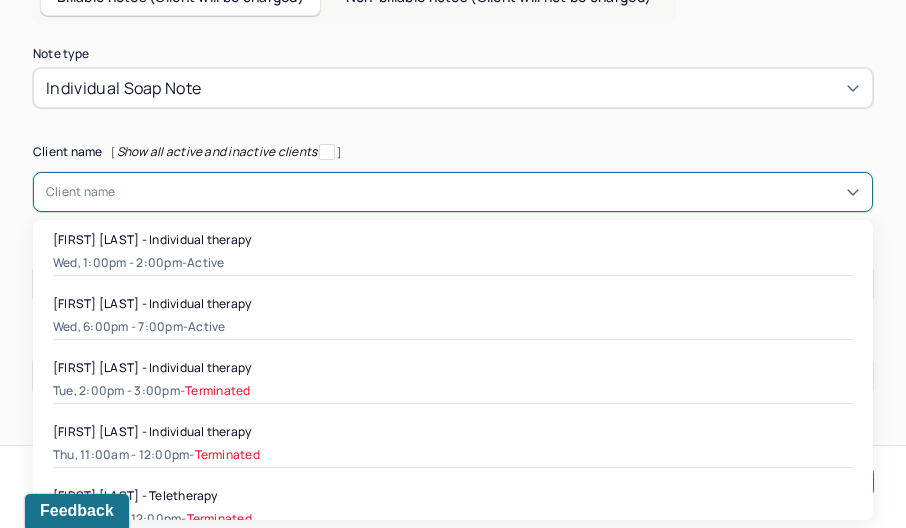 scroll, scrollTop: 127, scrollLeft: 0, axis: vertical 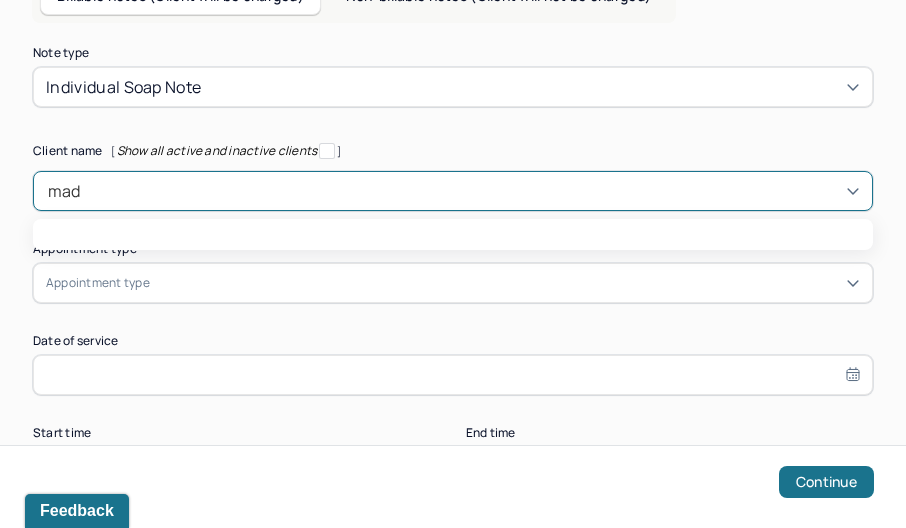 type on "madi" 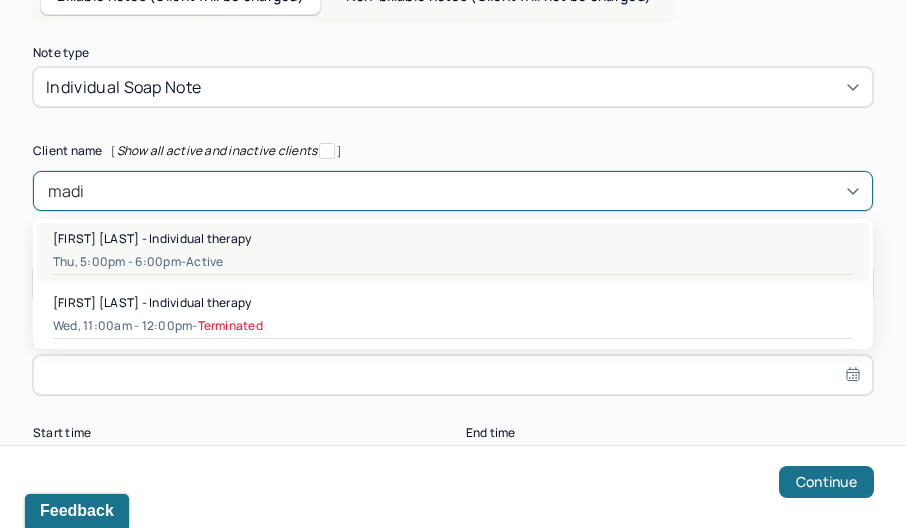 click on "[FIRST] [LAST] - Individual therapy" at bounding box center [152, 238] 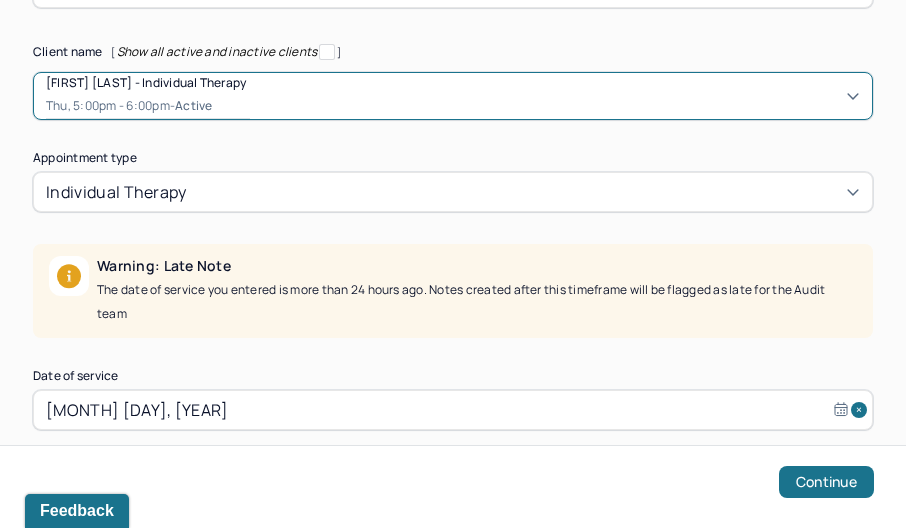 scroll, scrollTop: 300, scrollLeft: 0, axis: vertical 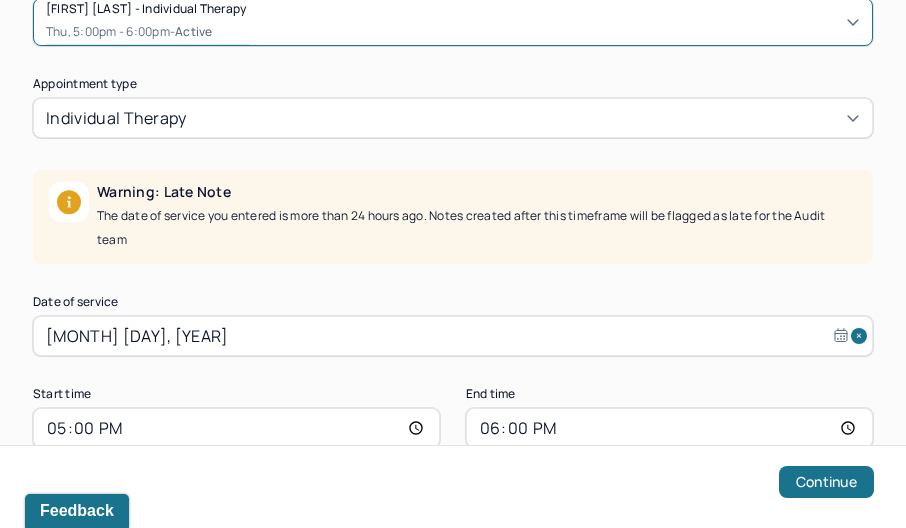 select on "6" 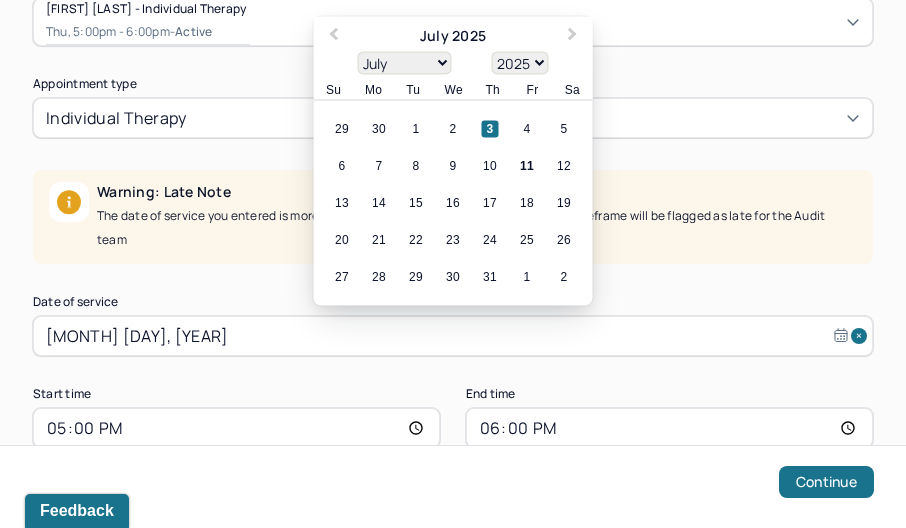 click on "[MONTH] [DAY], [YEAR]" at bounding box center [453, 336] 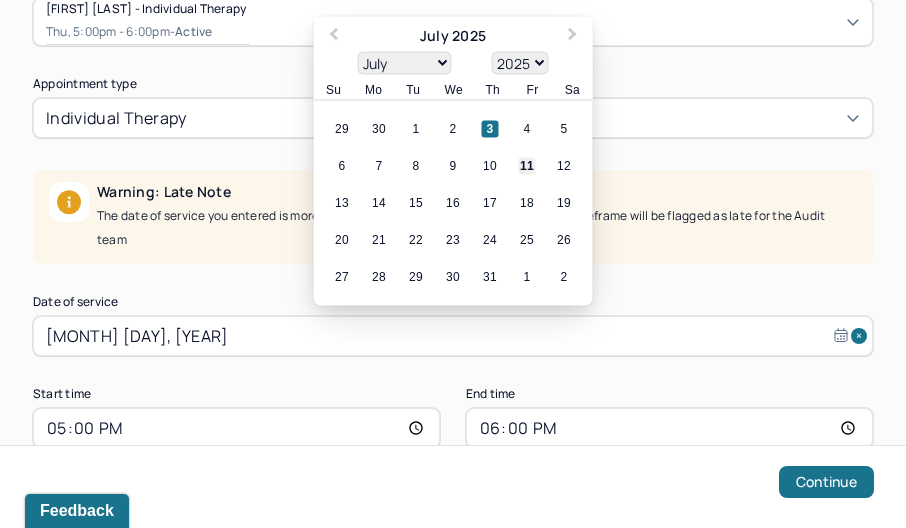 click on "11" at bounding box center (527, 166) 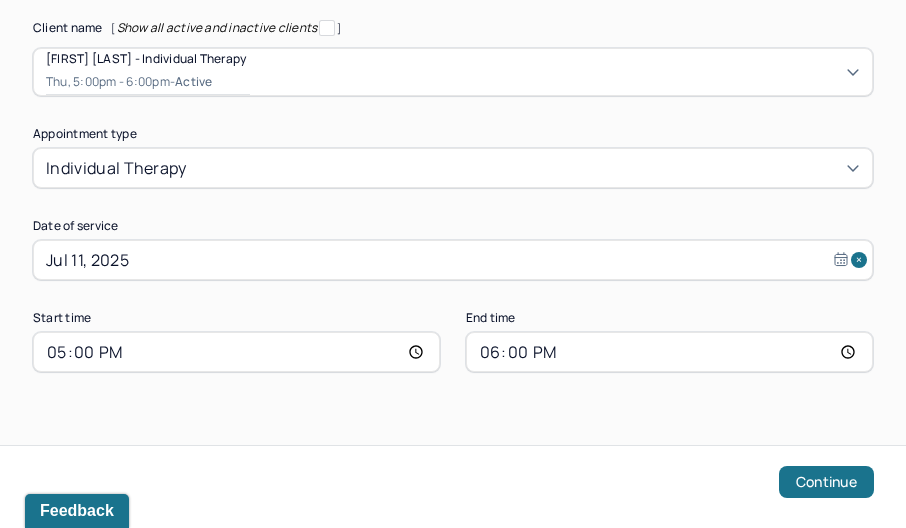 scroll, scrollTop: 249, scrollLeft: 0, axis: vertical 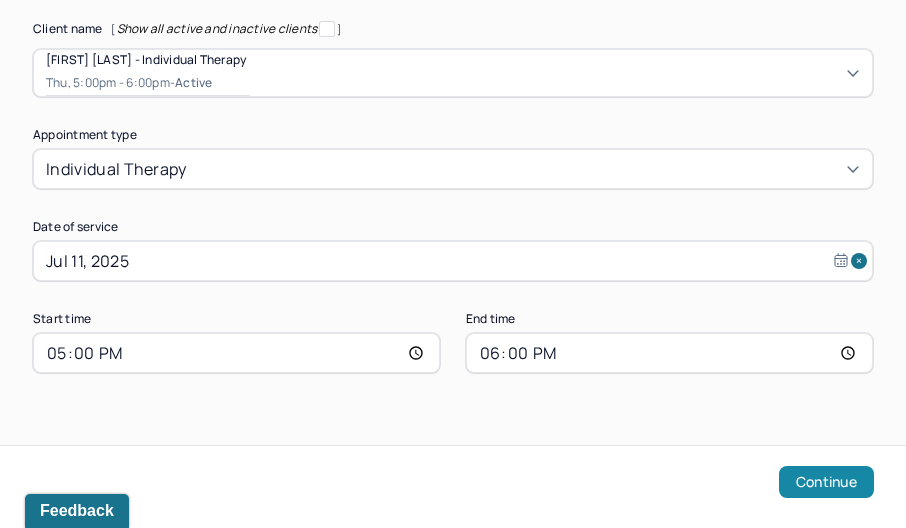 click on "Continue" at bounding box center (826, 482) 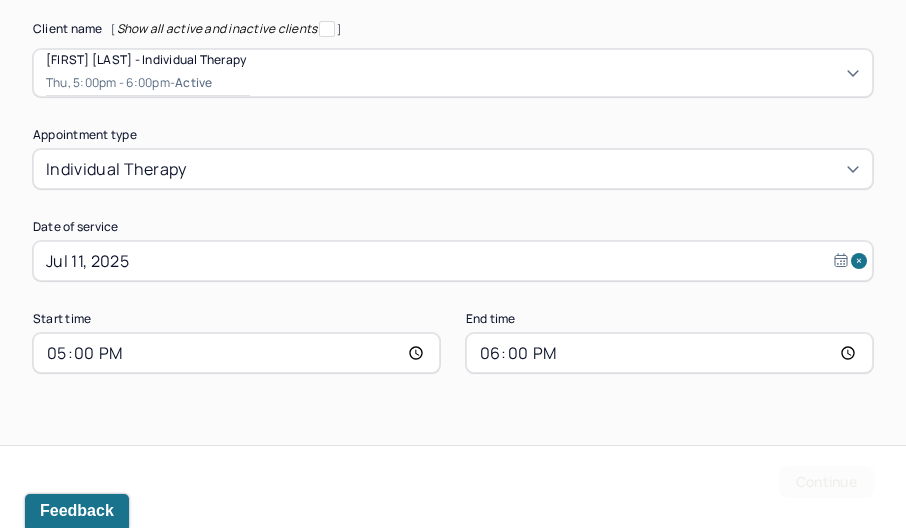 scroll, scrollTop: 0, scrollLeft: 0, axis: both 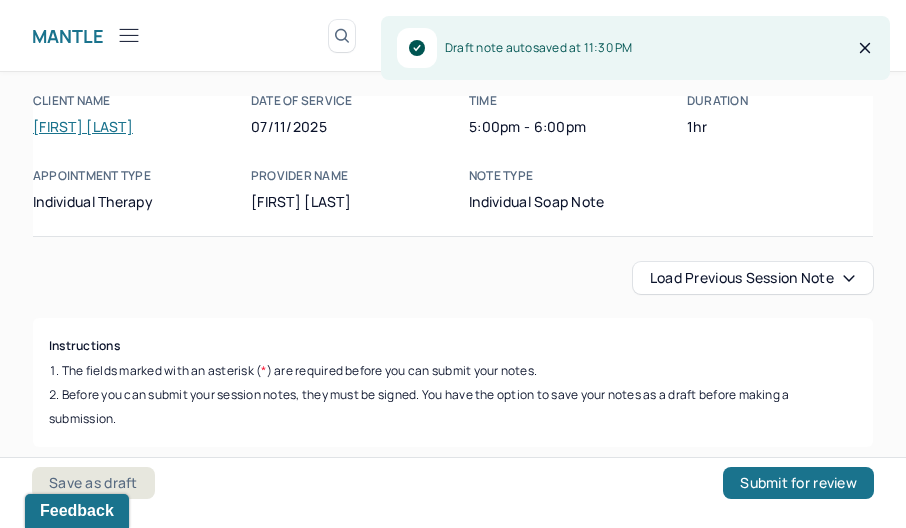 click on "Load previous session note" at bounding box center (753, 278) 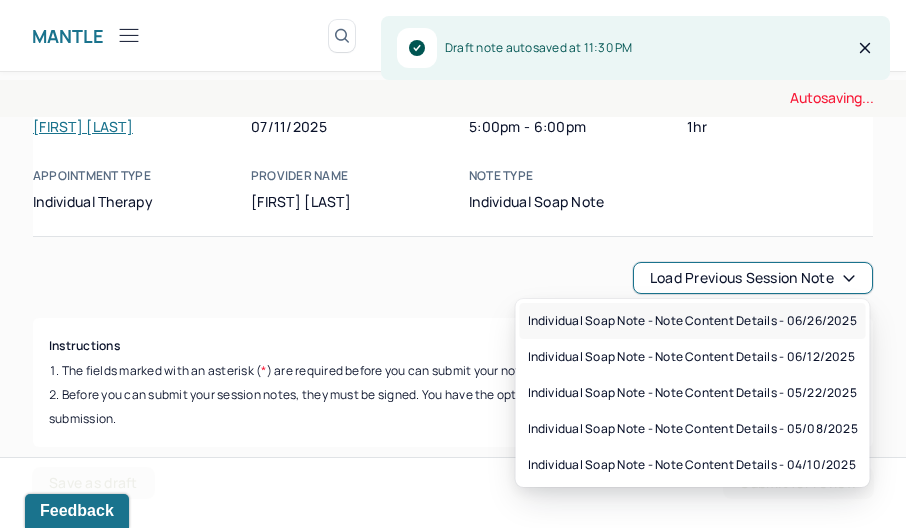 click on "Individual soap note   - Note content Details -   06/26/2025" at bounding box center (692, 321) 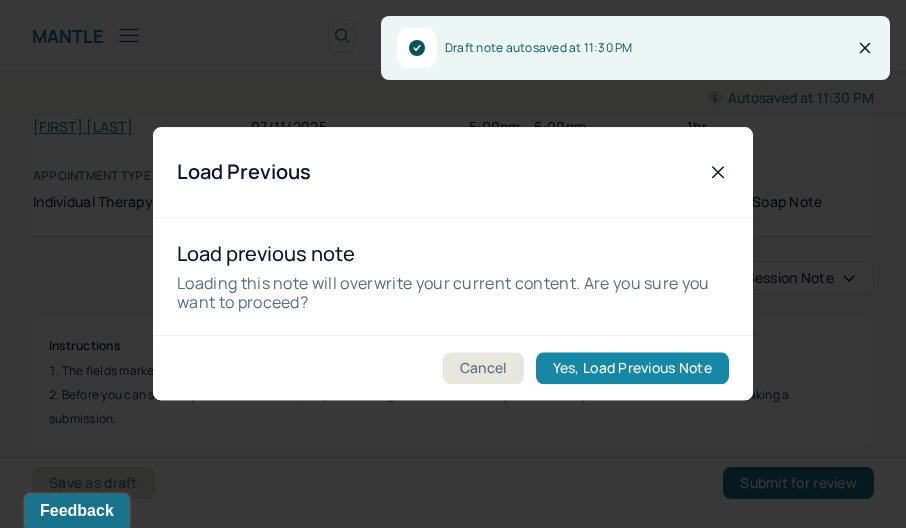click on "Yes, Load Previous Note" at bounding box center (632, 369) 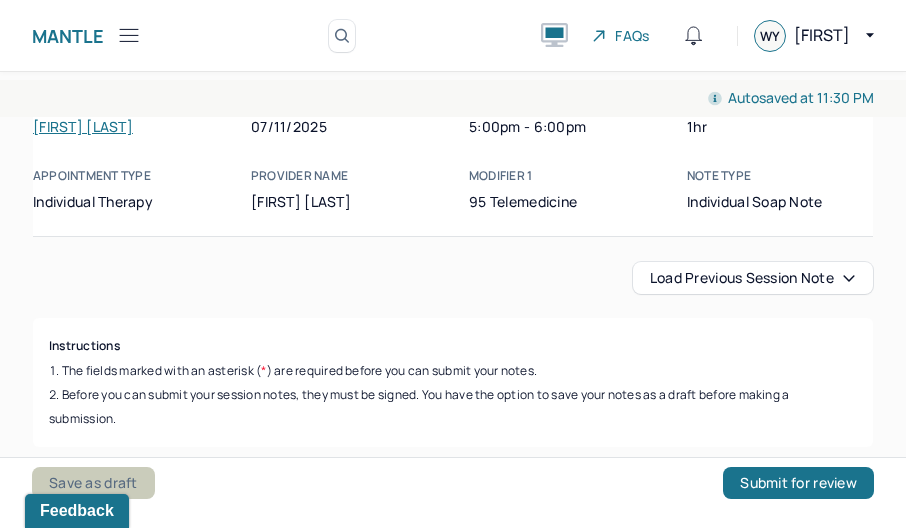 click on "Save as draft" at bounding box center (93, 483) 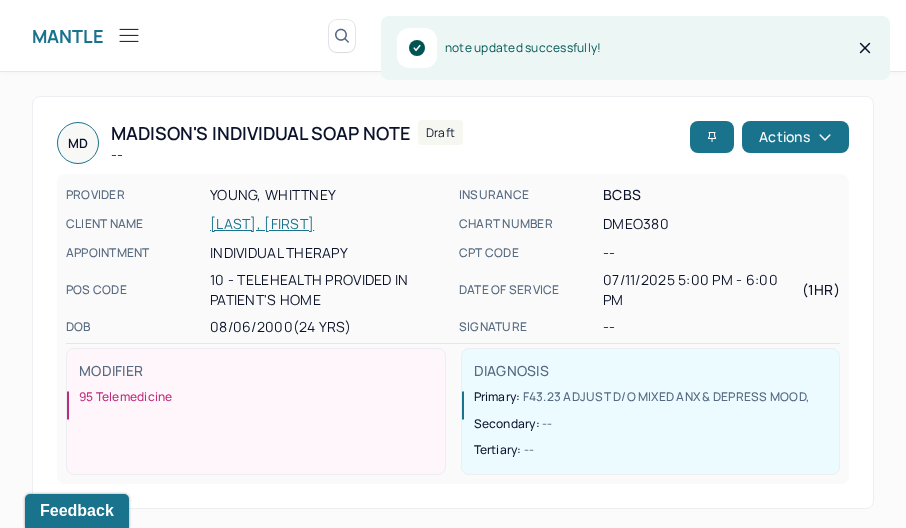 click on "Mantle     Note   Search by client name, chart number     FAQs     WY [LAST]" at bounding box center (453, 36) 